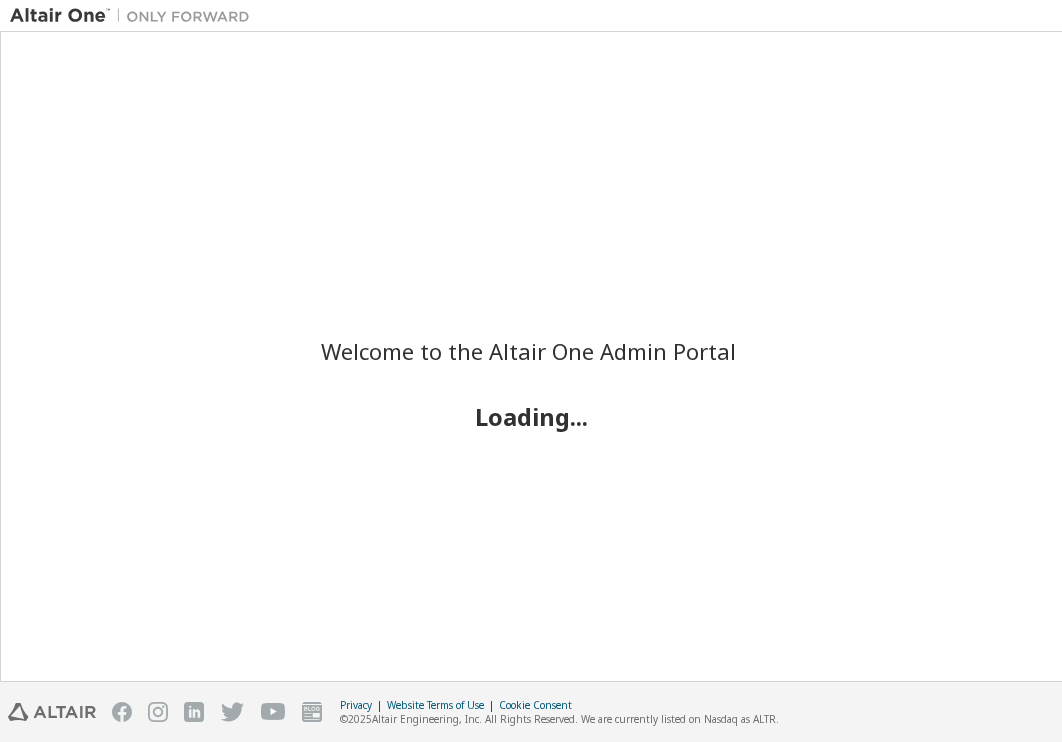 scroll, scrollTop: 0, scrollLeft: 0, axis: both 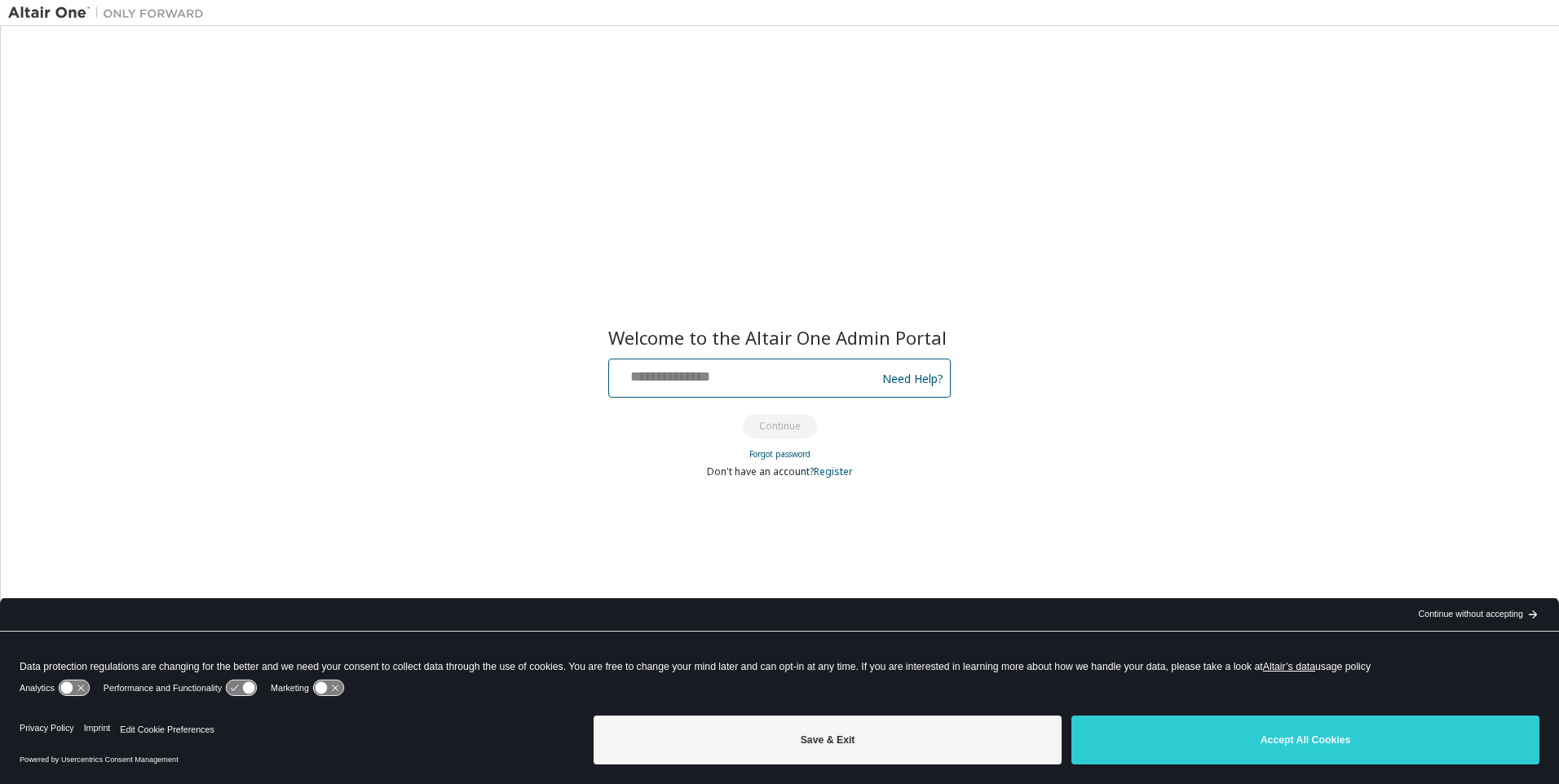 click at bounding box center (744, 374) 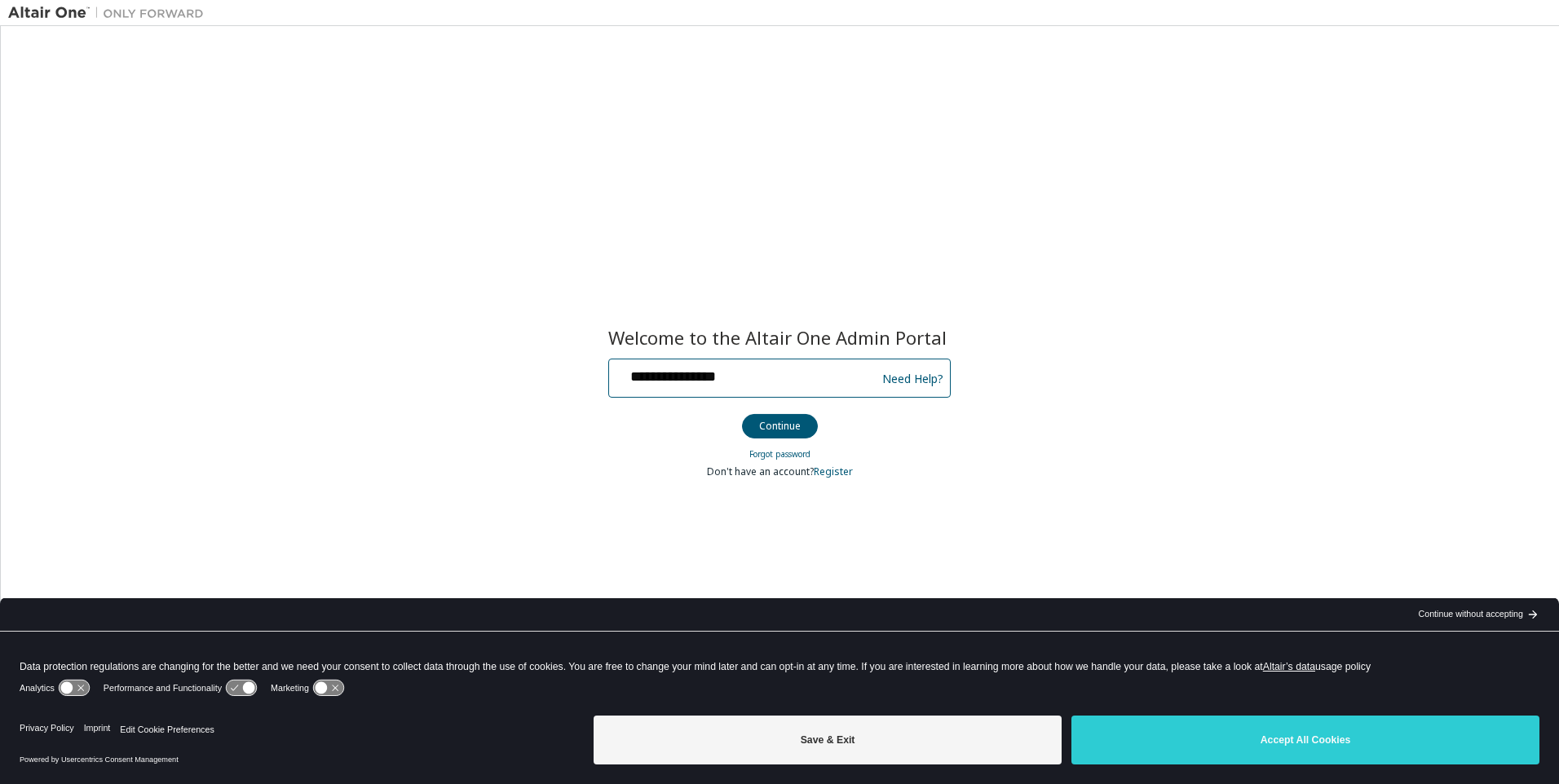 click on "**********" at bounding box center [744, 374] 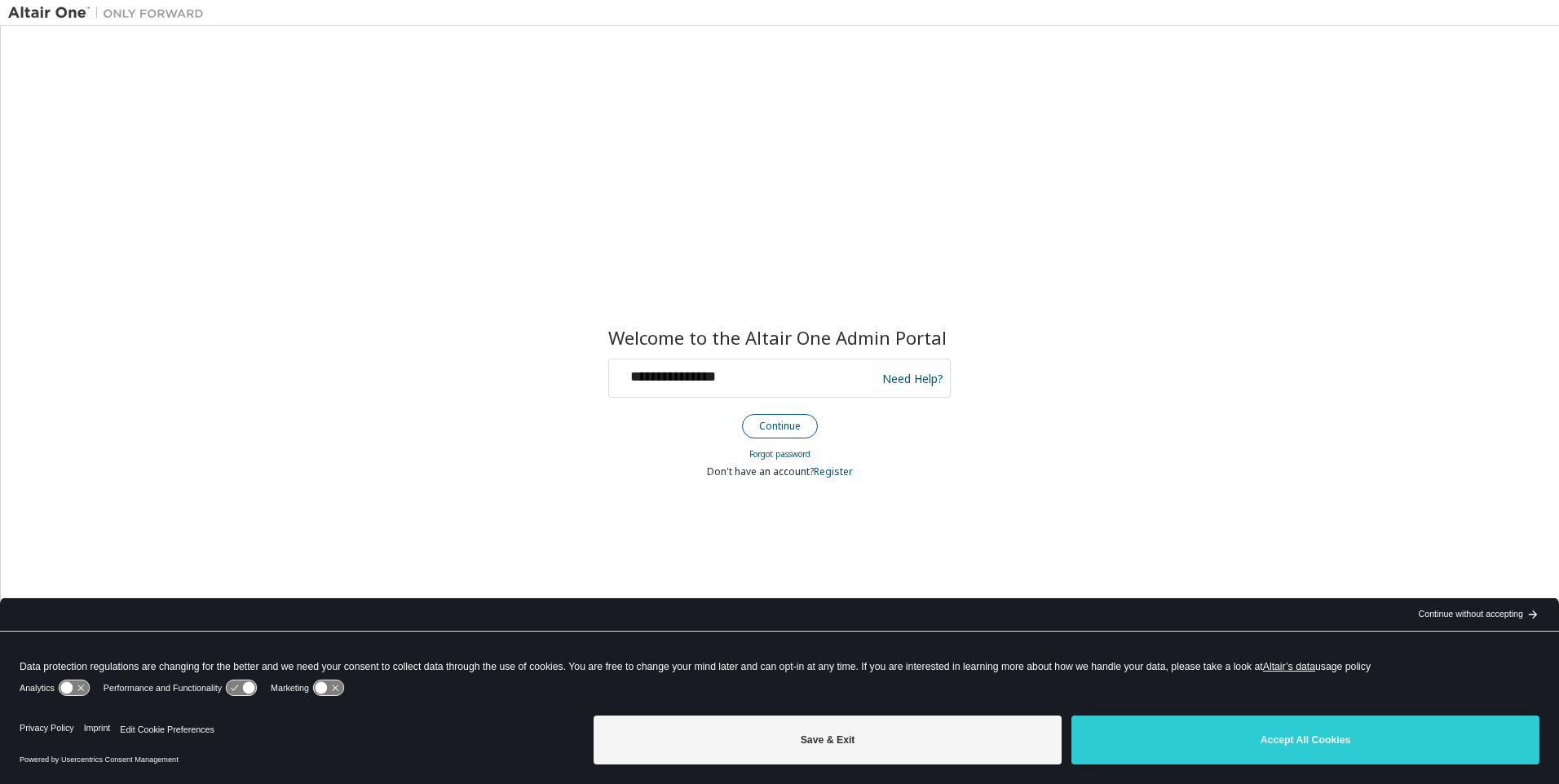 click on "Continue" at bounding box center (780, 426) 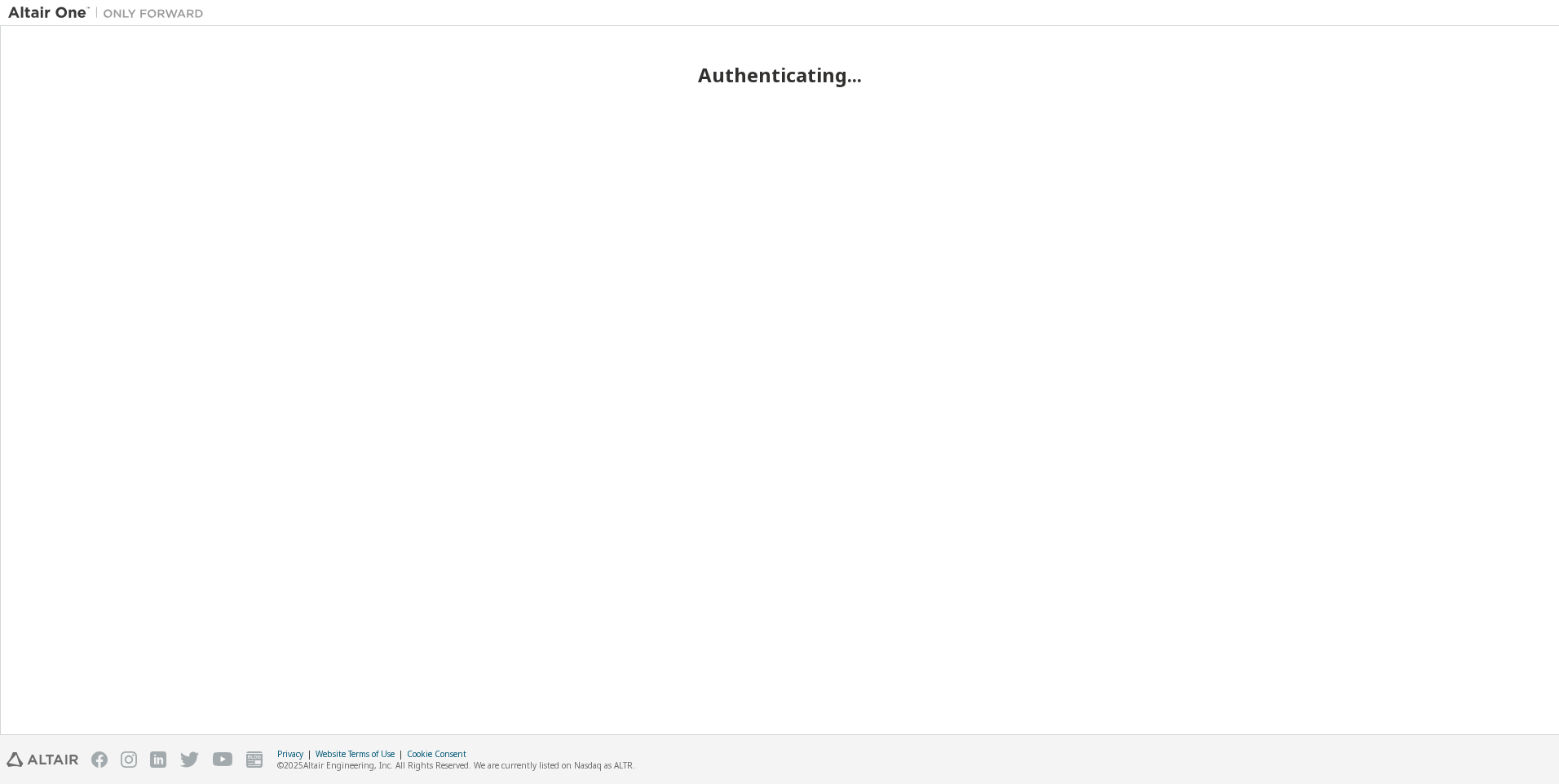 scroll, scrollTop: 0, scrollLeft: 0, axis: both 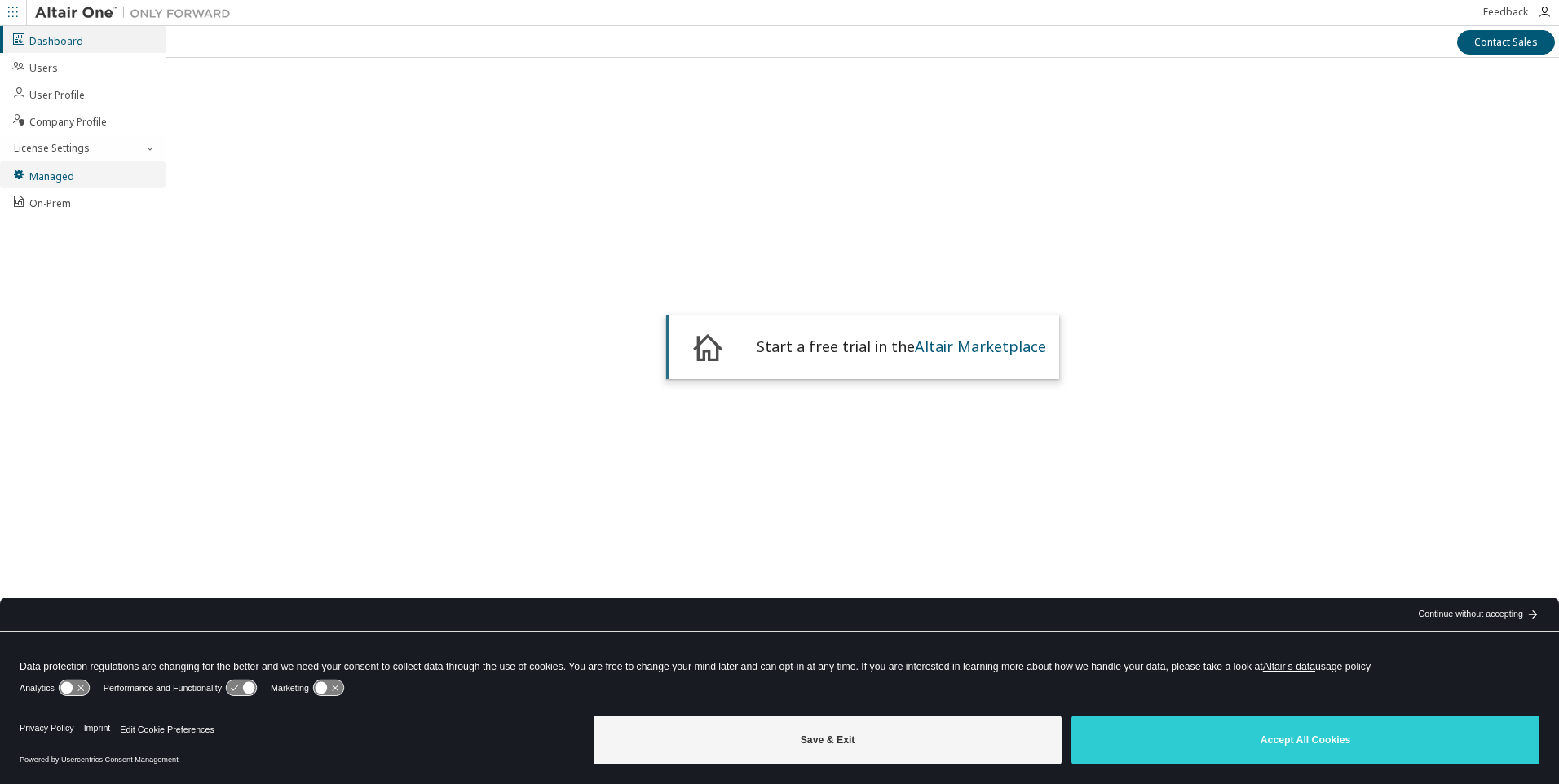 click on "Managed" at bounding box center (82, 174) 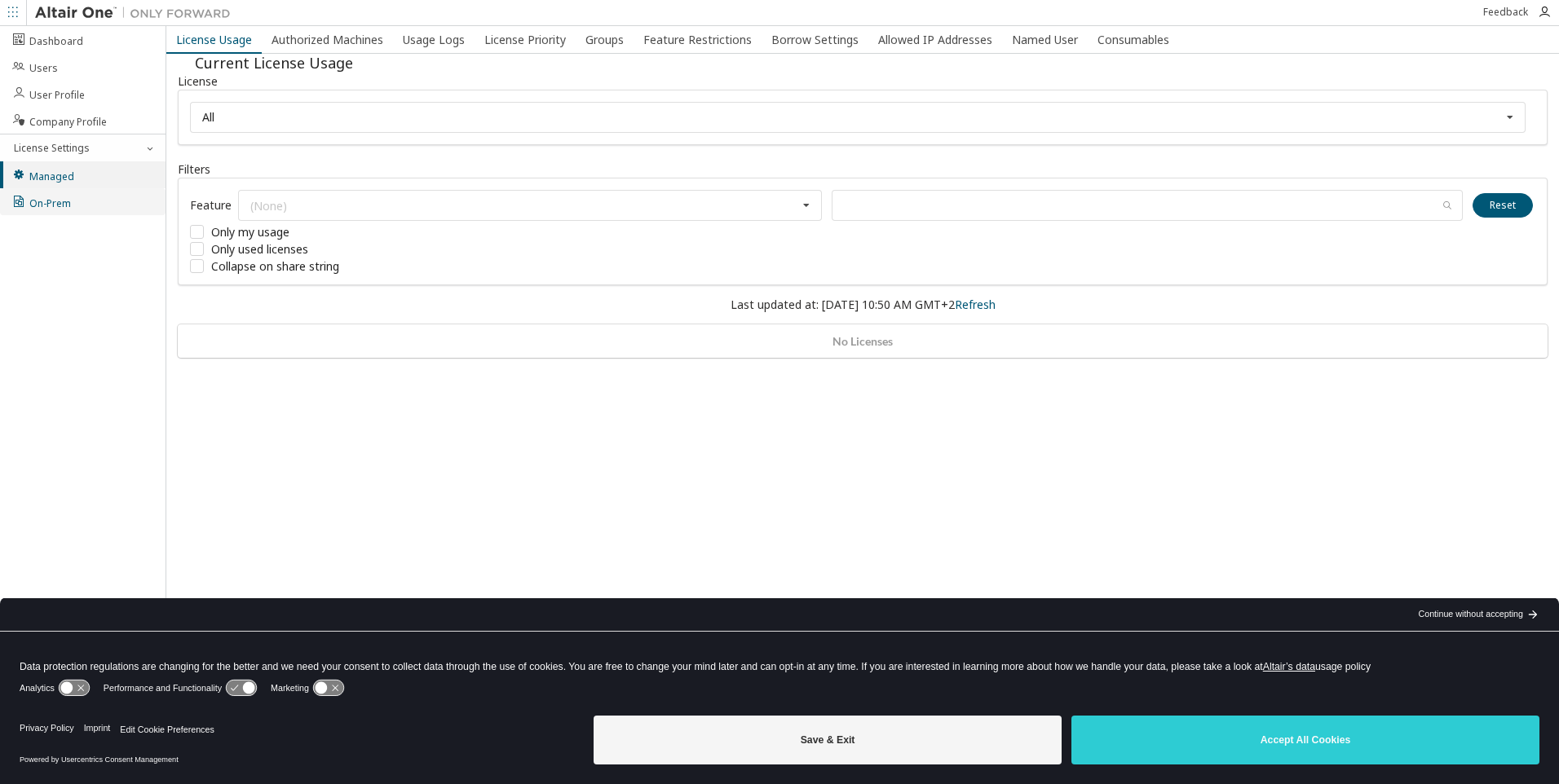 click on "On-Prem" at bounding box center [41, 201] 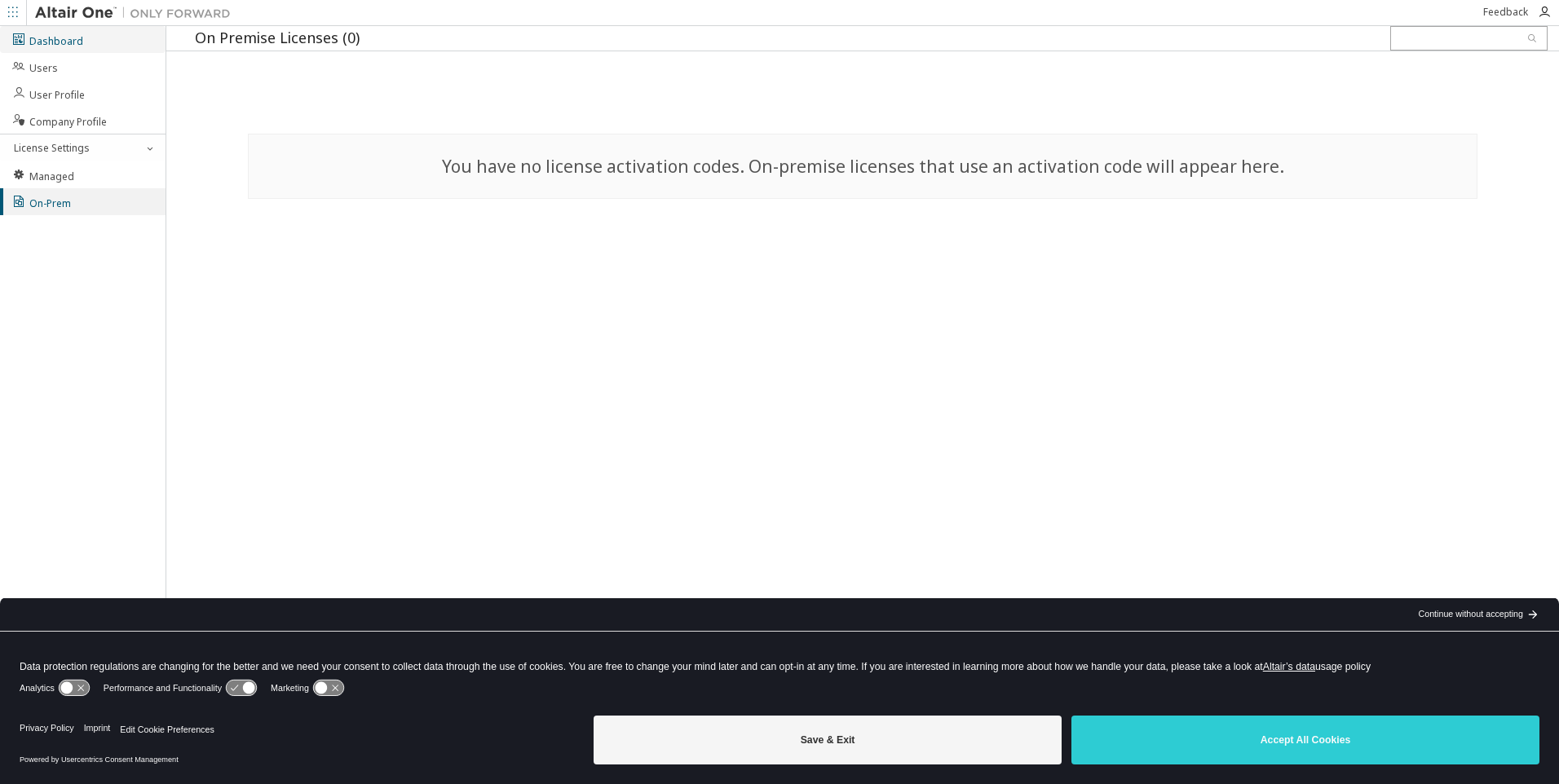 click on "Dashboard" at bounding box center [82, 39] 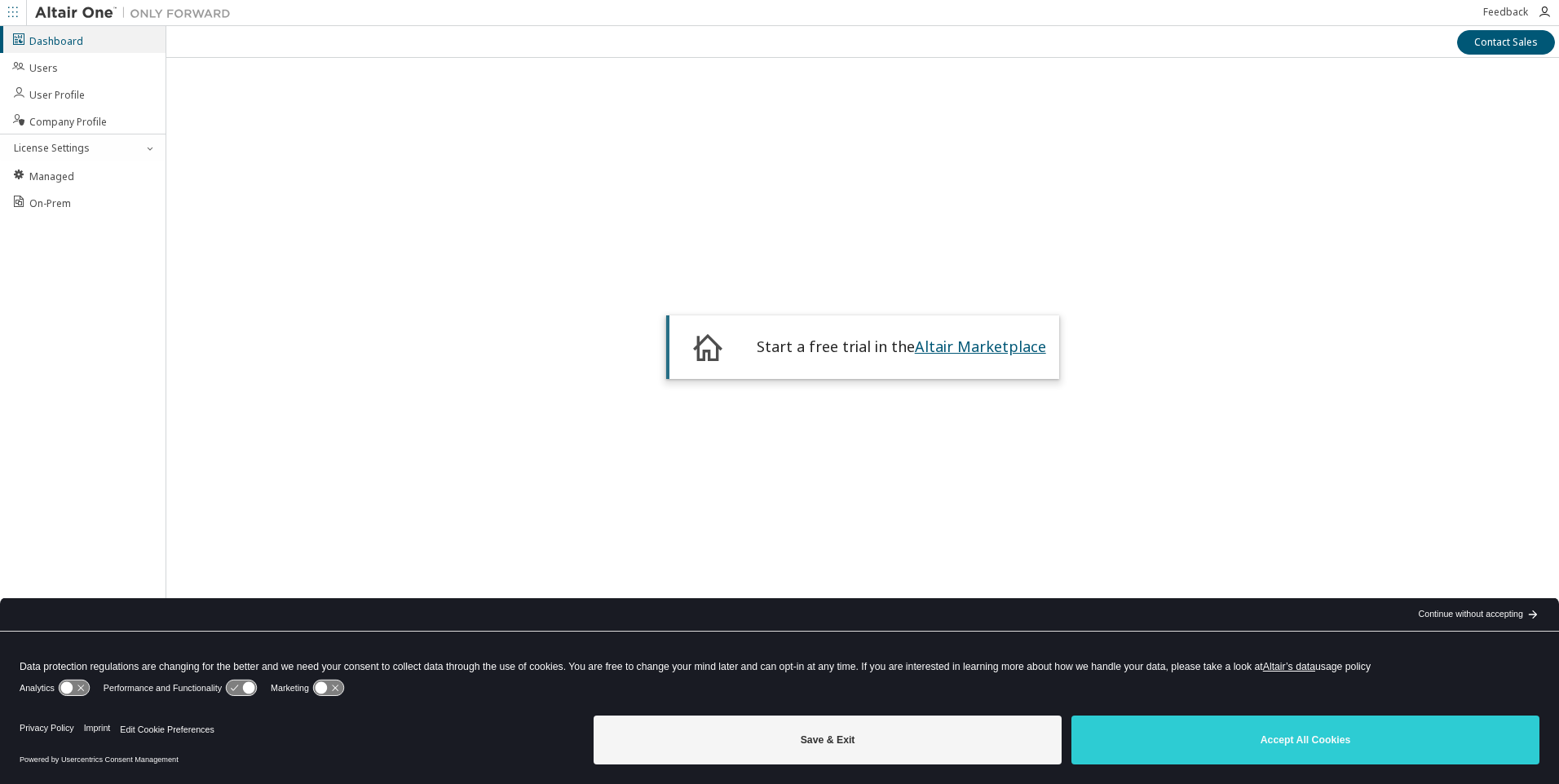 click on "Altair Marketplace" at bounding box center (980, 346) 